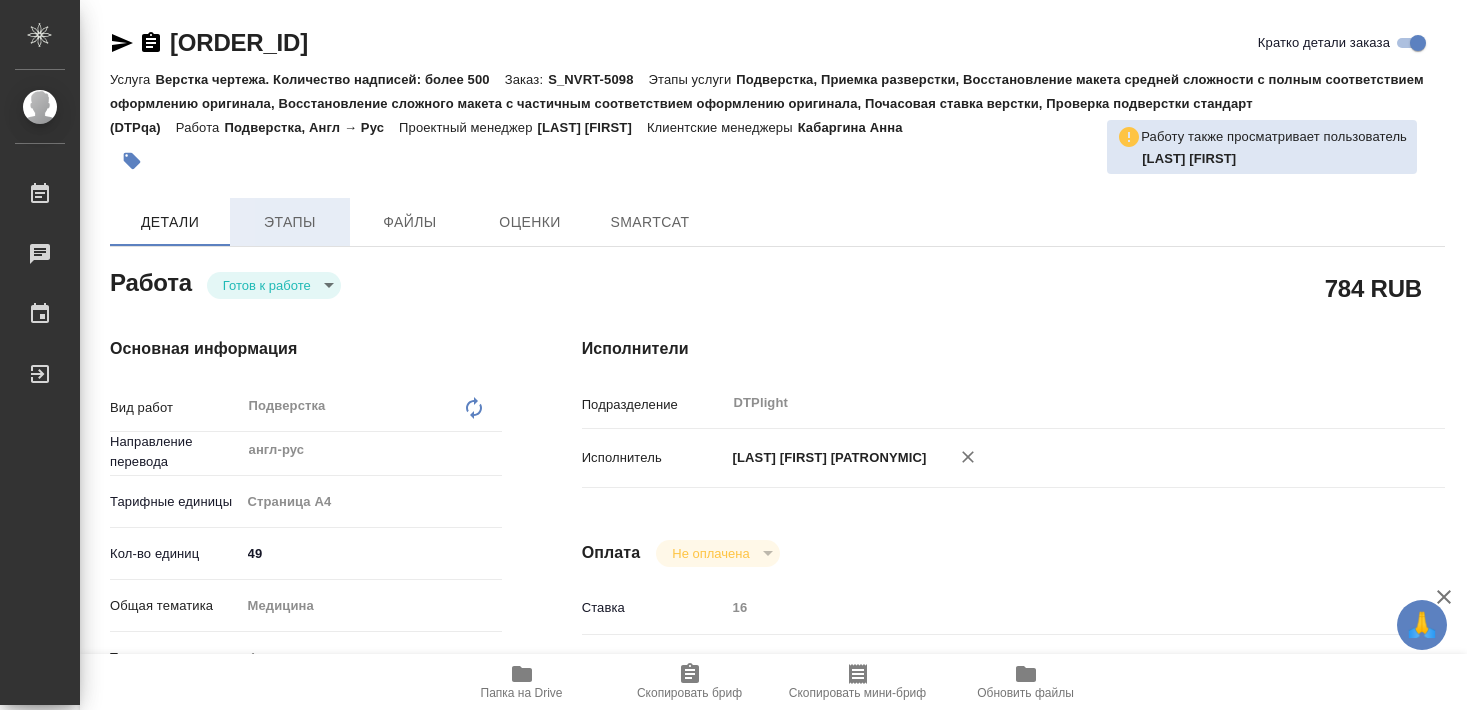 scroll, scrollTop: 0, scrollLeft: 0, axis: both 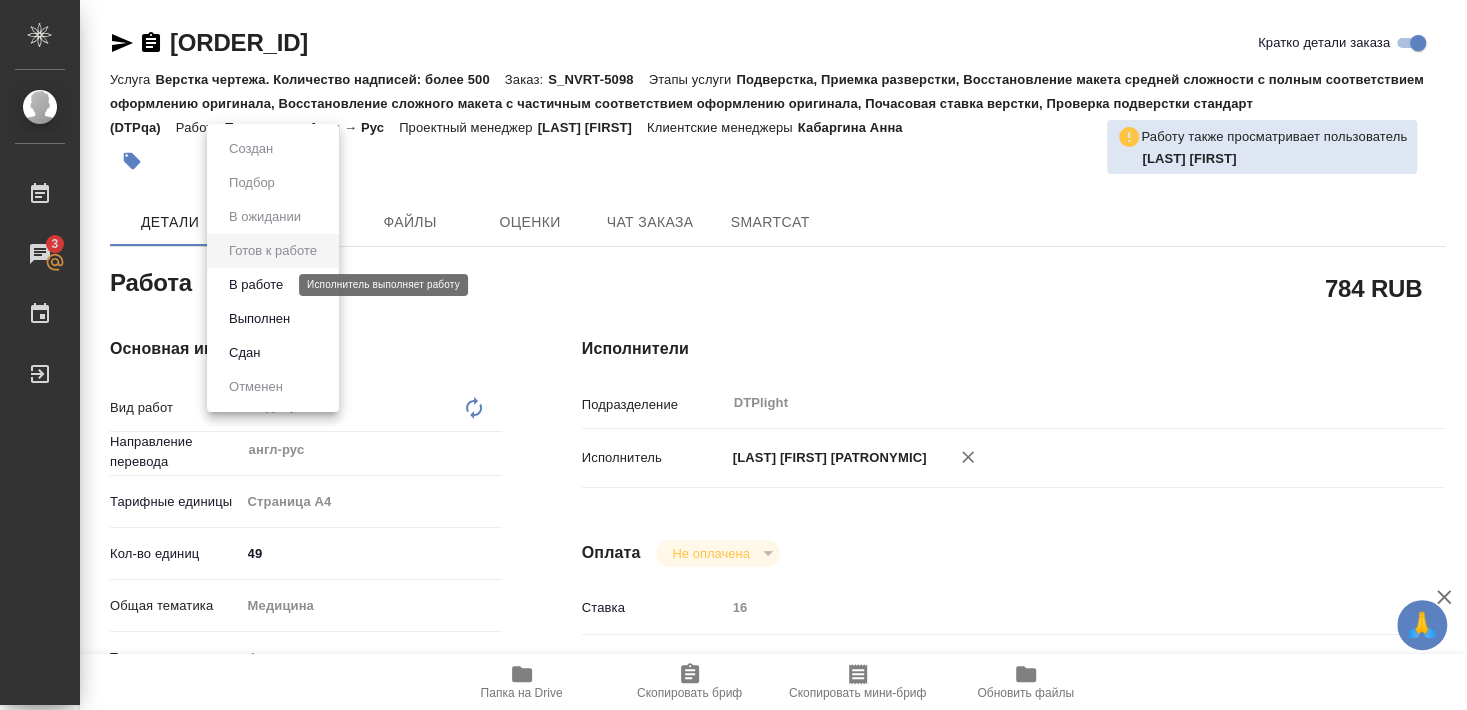 click on "В работе" at bounding box center (256, 285) 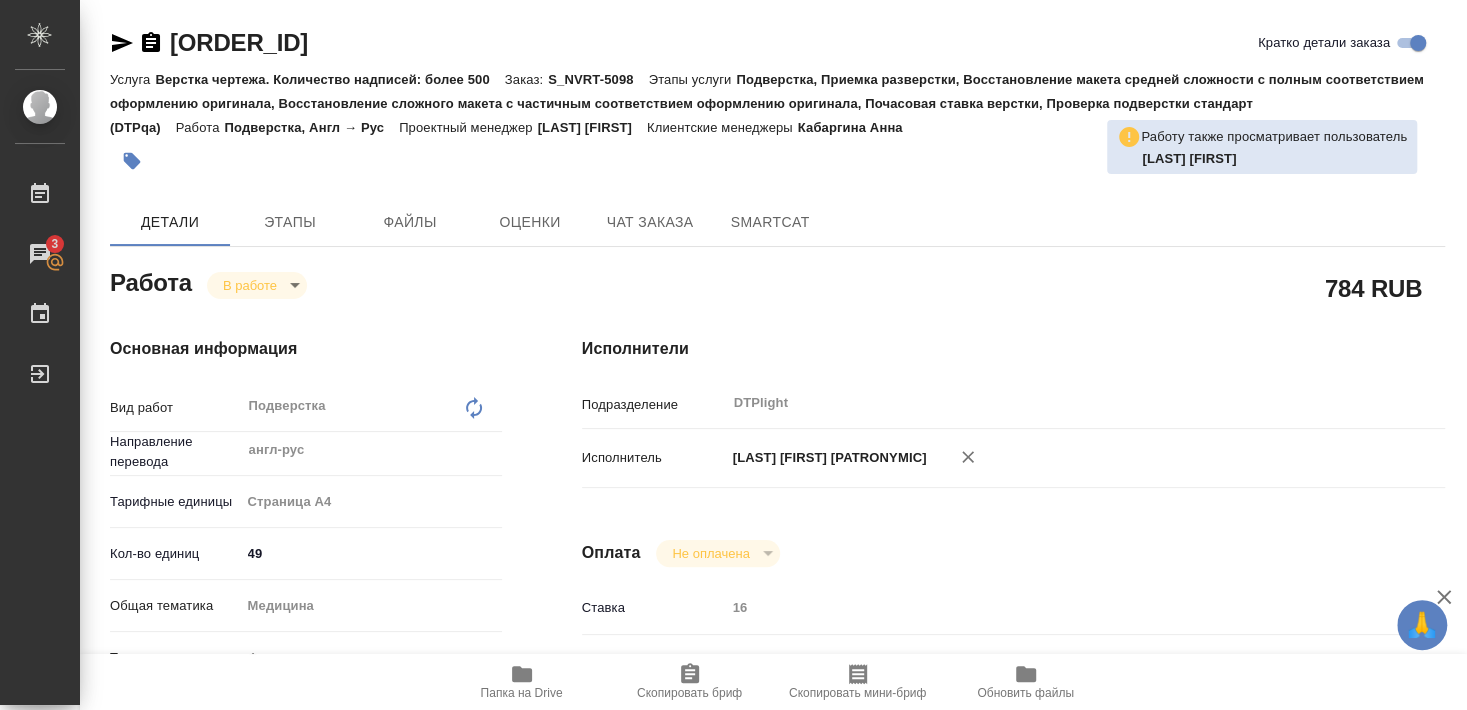 type on "x" 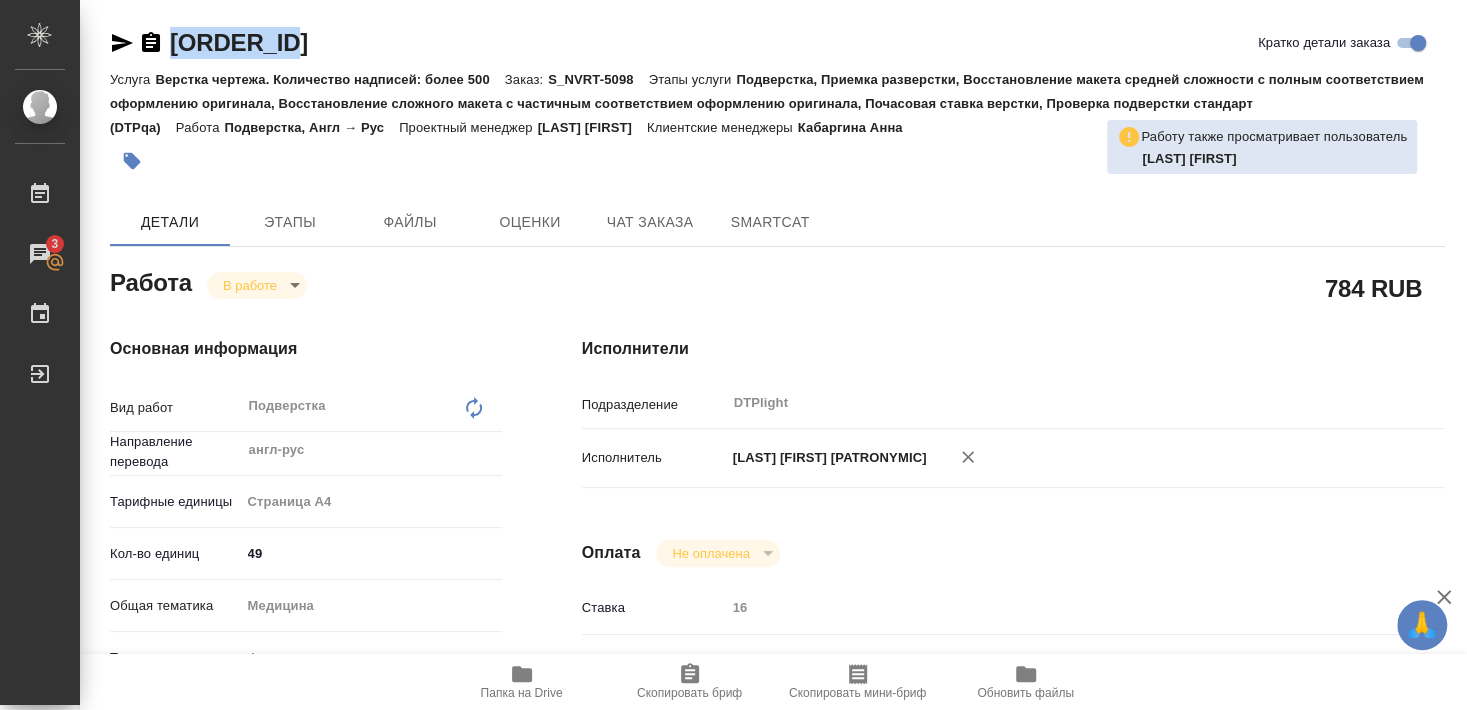 type on "x" 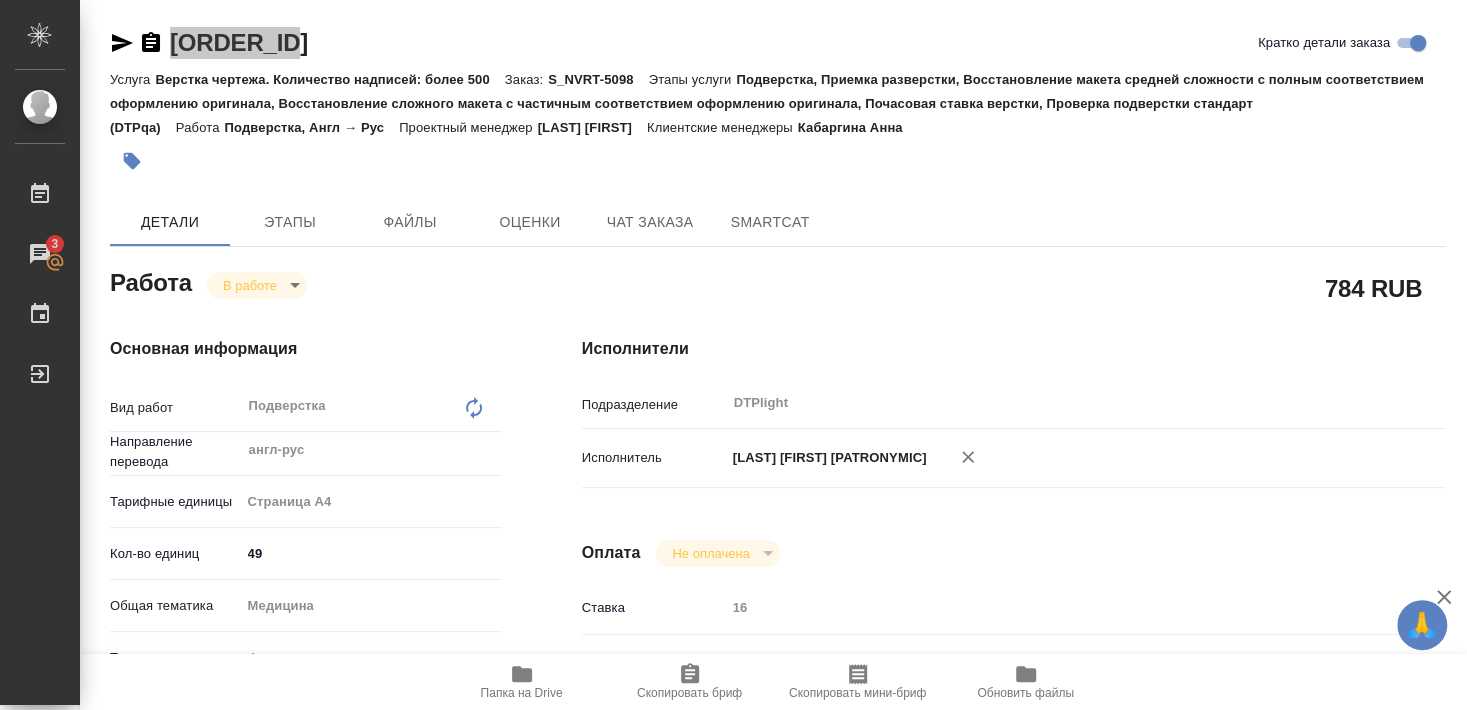 type on "x" 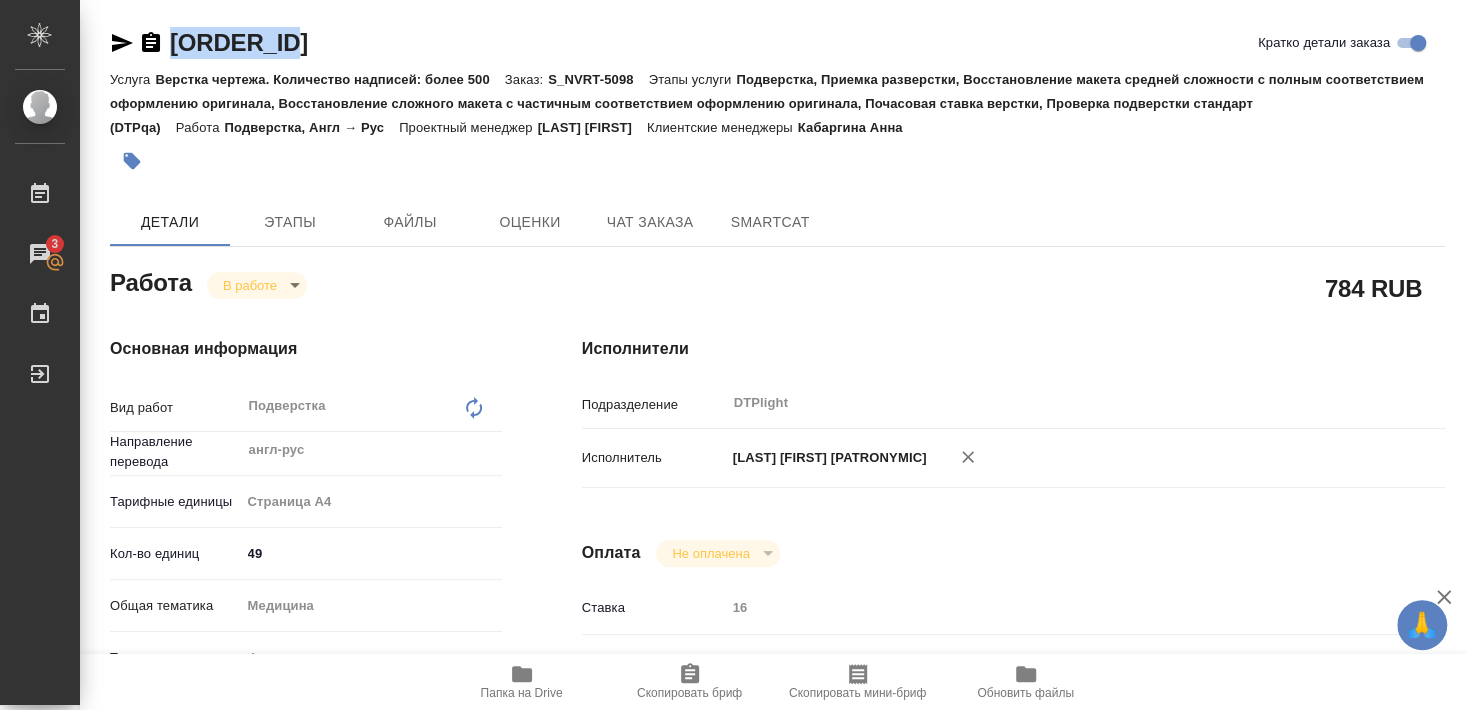 click on "Папка на Drive" at bounding box center (522, 693) 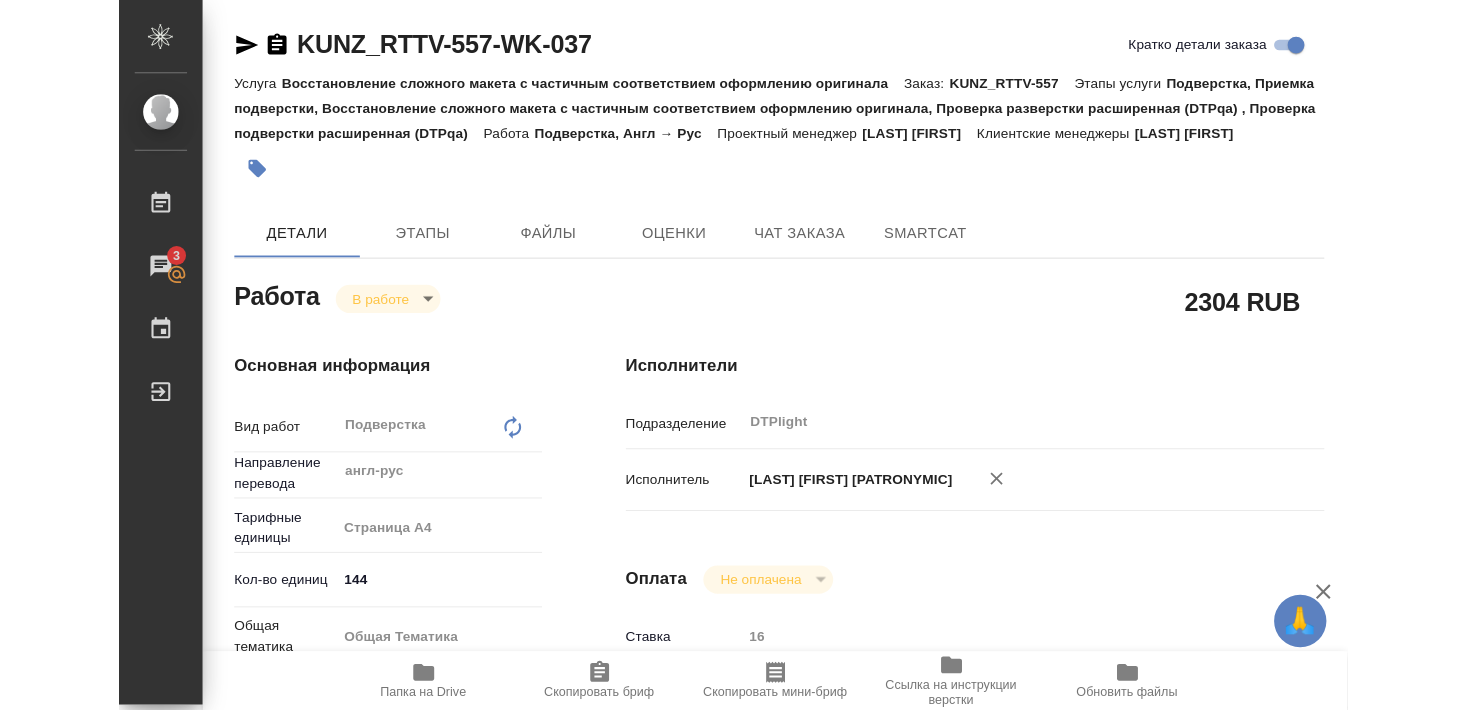 scroll, scrollTop: 0, scrollLeft: 0, axis: both 